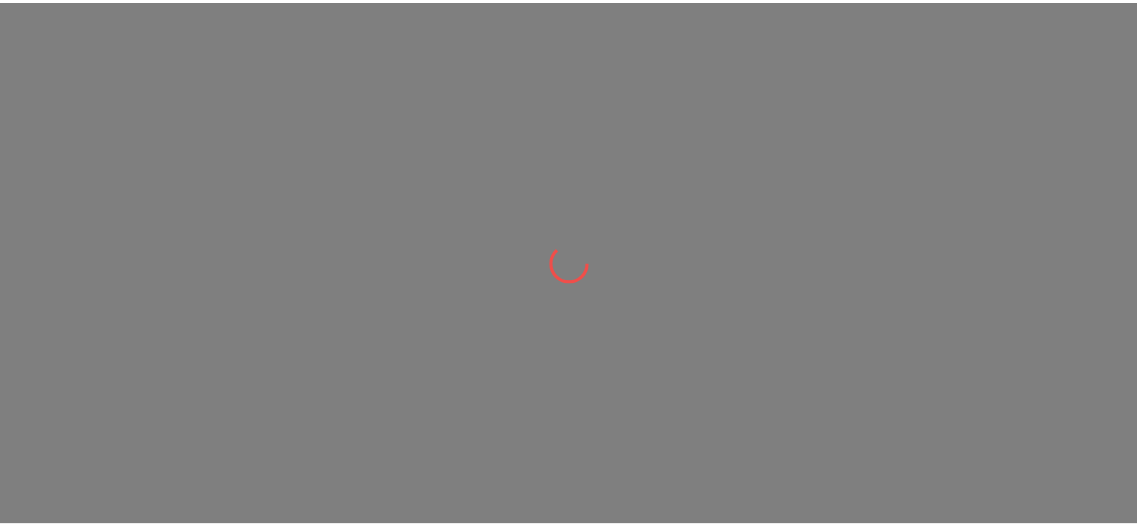scroll, scrollTop: 0, scrollLeft: 0, axis: both 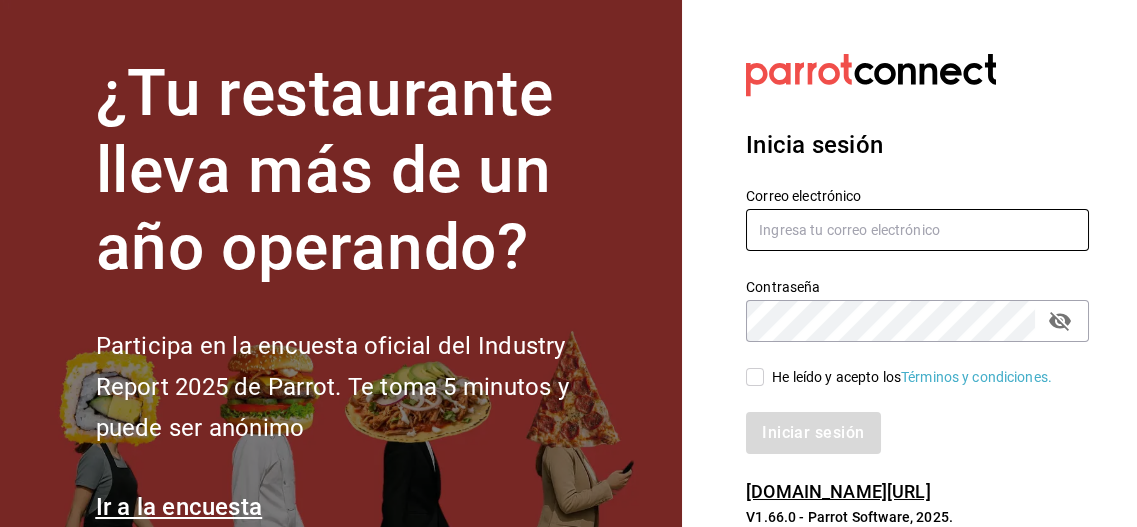 click at bounding box center [917, 230] 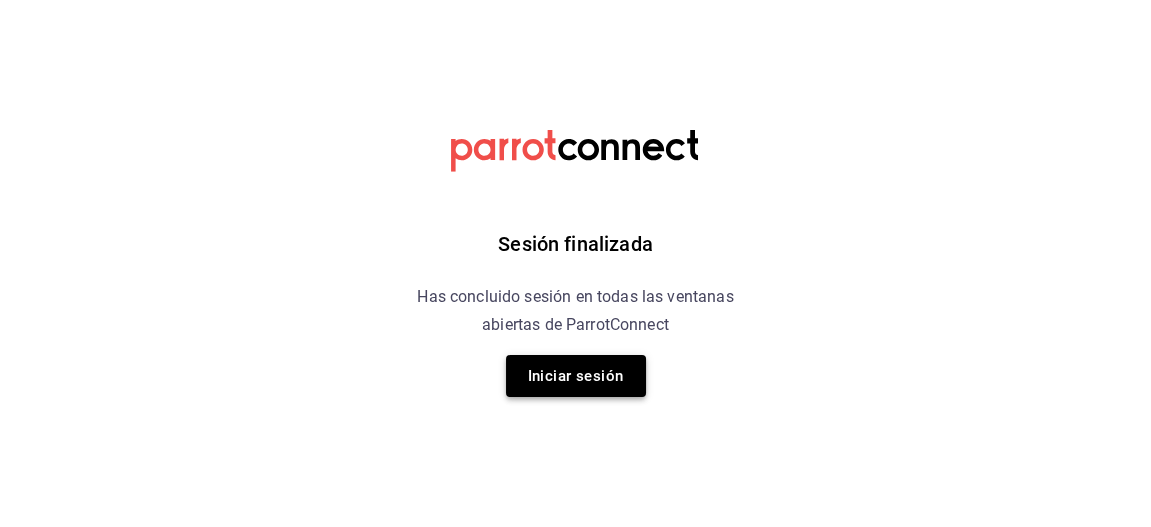 click on "Iniciar sesión" at bounding box center [576, 376] 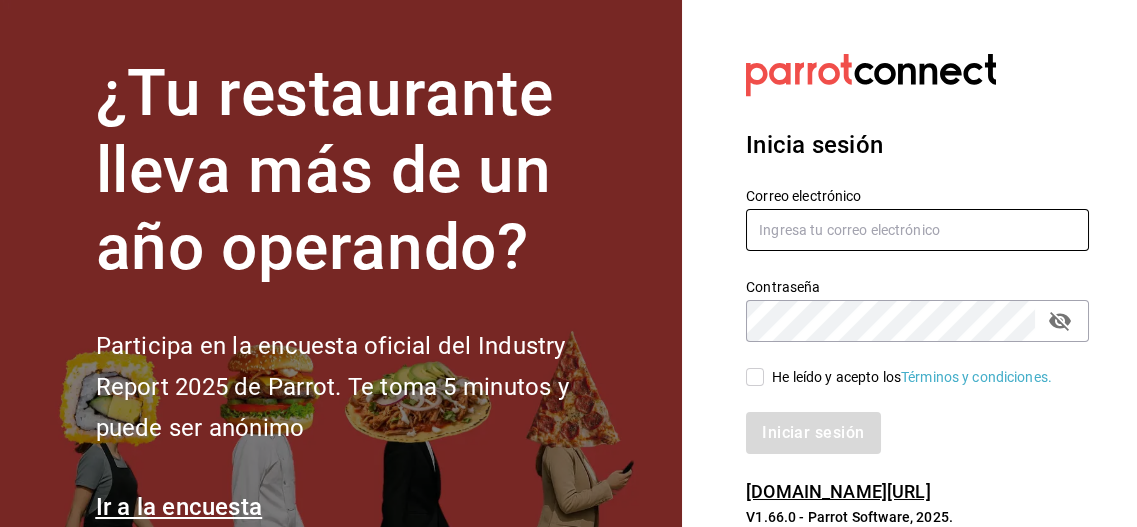 click at bounding box center (917, 230) 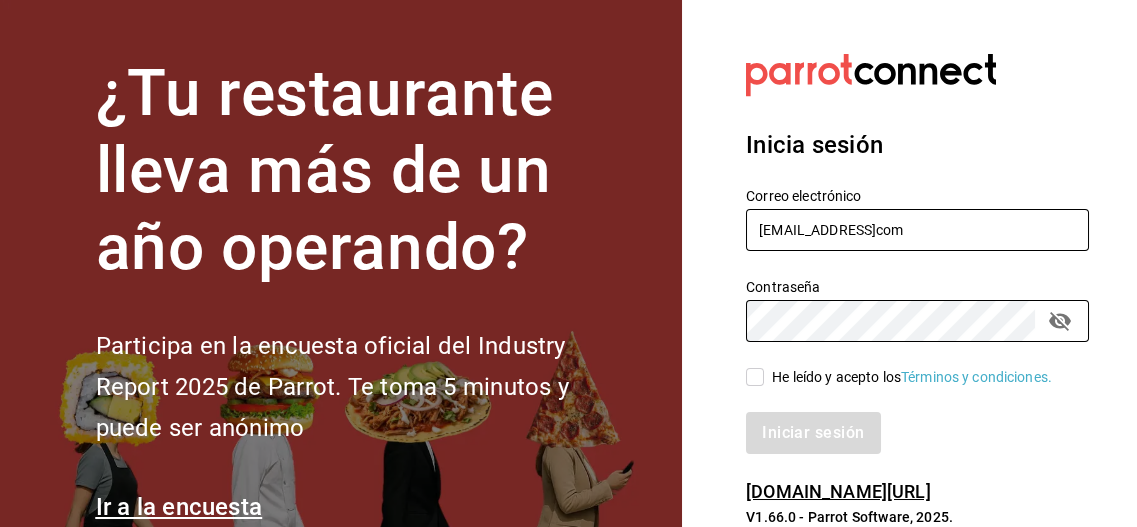 click on "[EMAIL_ADDRESS]com" at bounding box center (917, 230) 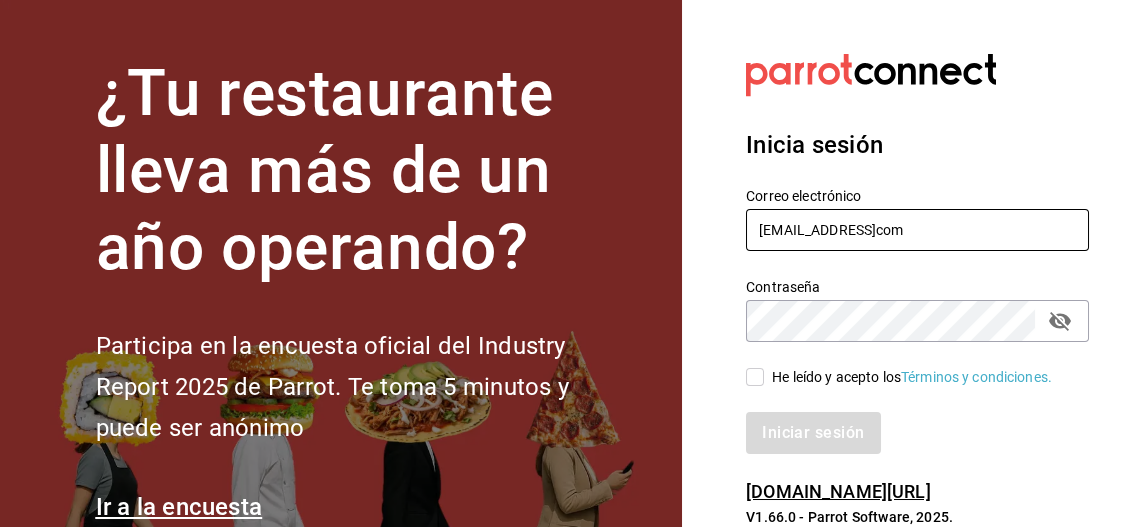 click on "[EMAIL_ADDRESS]com" at bounding box center [917, 230] 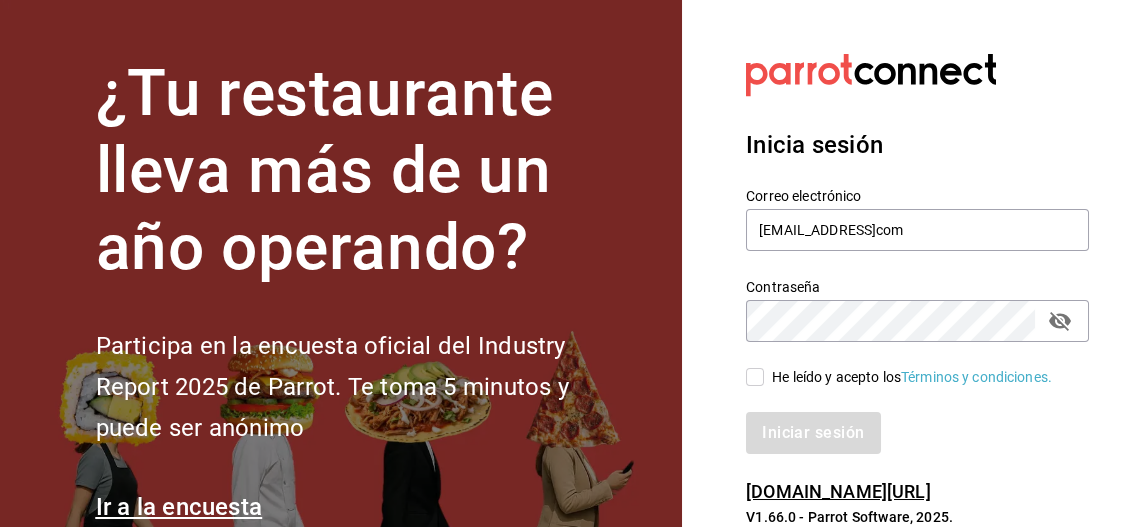 click on "He leído y acepto los  Términos y condiciones." at bounding box center (755, 377) 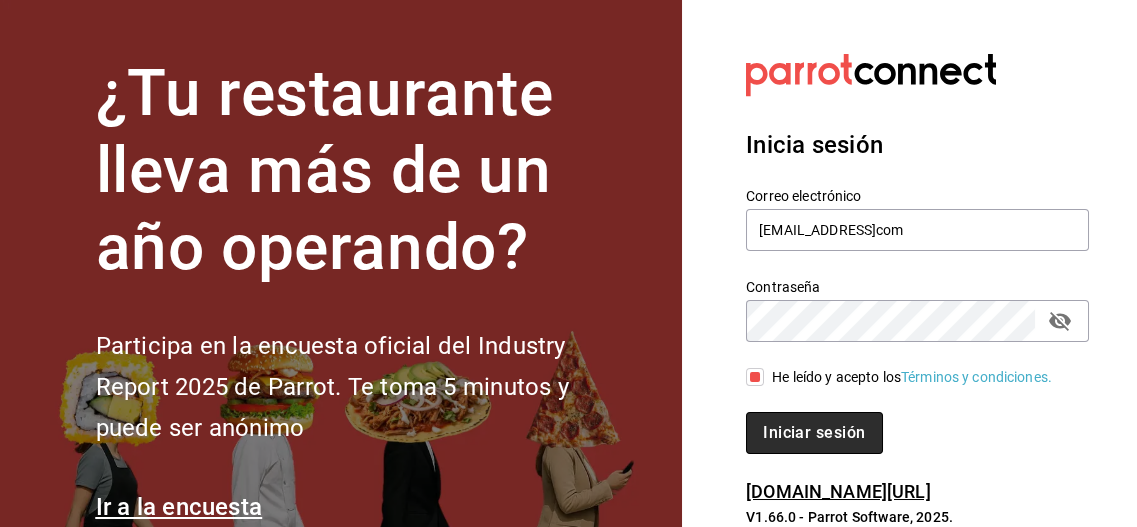click on "Iniciar sesión" at bounding box center (814, 433) 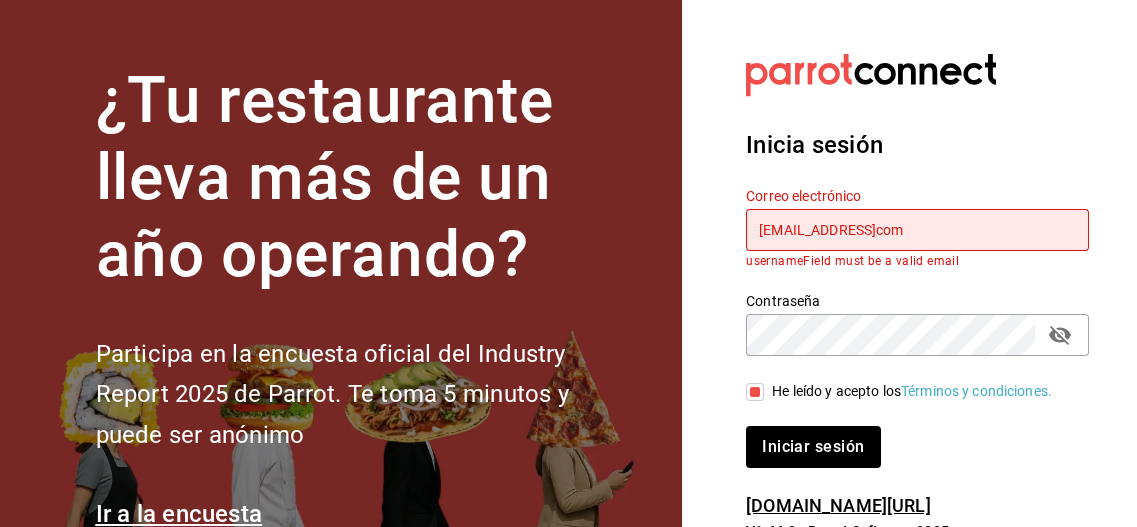click on "[EMAIL_ADDRESS]com" at bounding box center [917, 230] 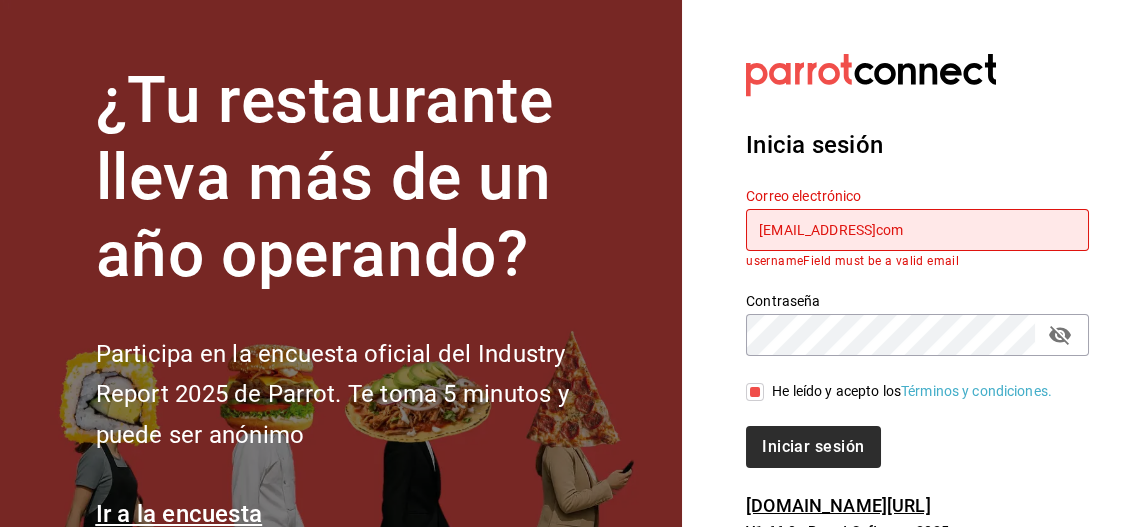 type on "[EMAIL_ADDRESS]com" 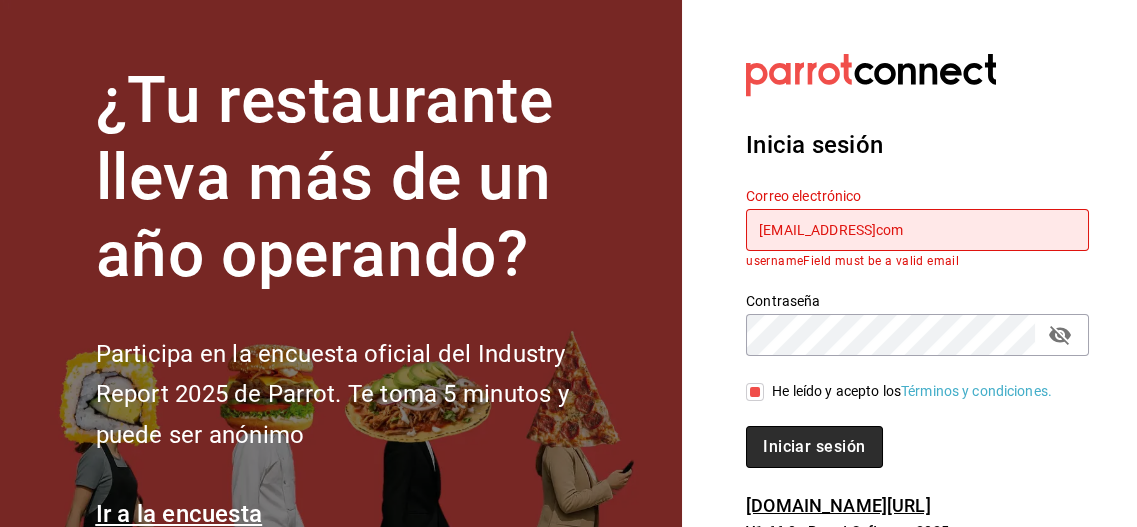 click on "Iniciar sesión" at bounding box center [814, 447] 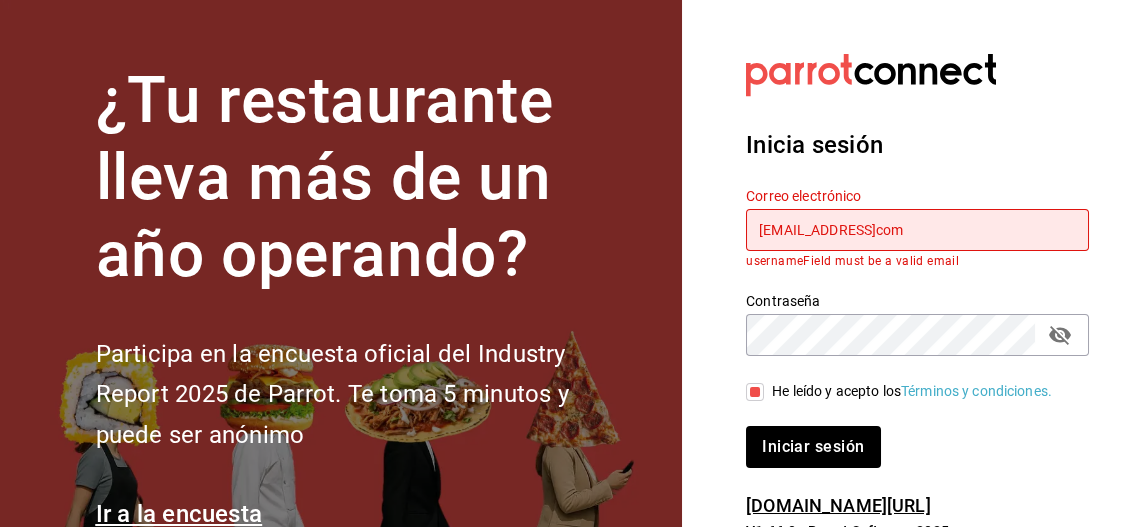 click on "He leído y acepto los  Términos y condiciones." at bounding box center (755, 392) 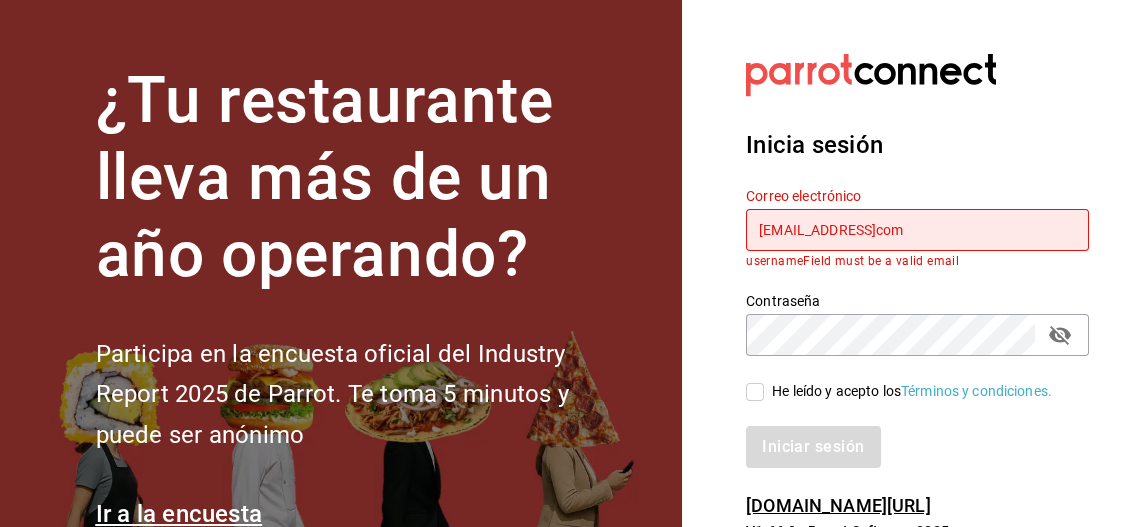 click on "He leído y acepto los  Términos y condiciones." at bounding box center (755, 392) 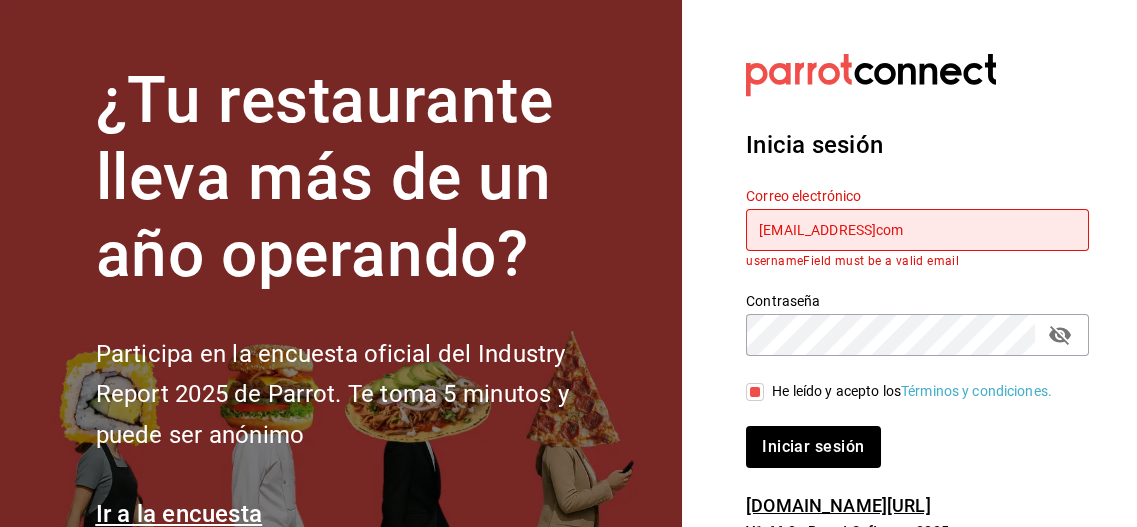 click on "[EMAIL_ADDRESS]com" at bounding box center (917, 230) 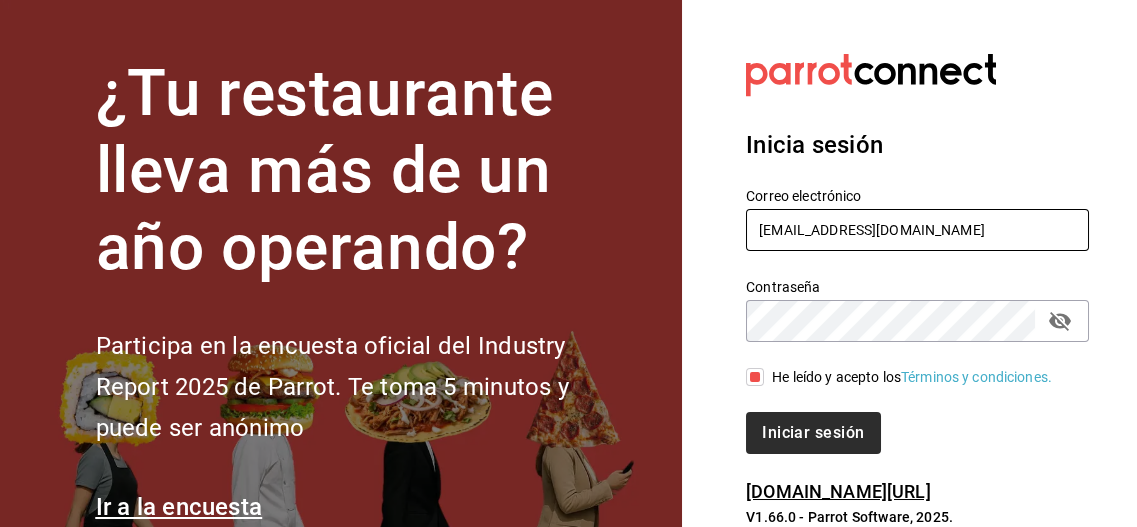 type on "[EMAIL_ADDRESS][DOMAIN_NAME]" 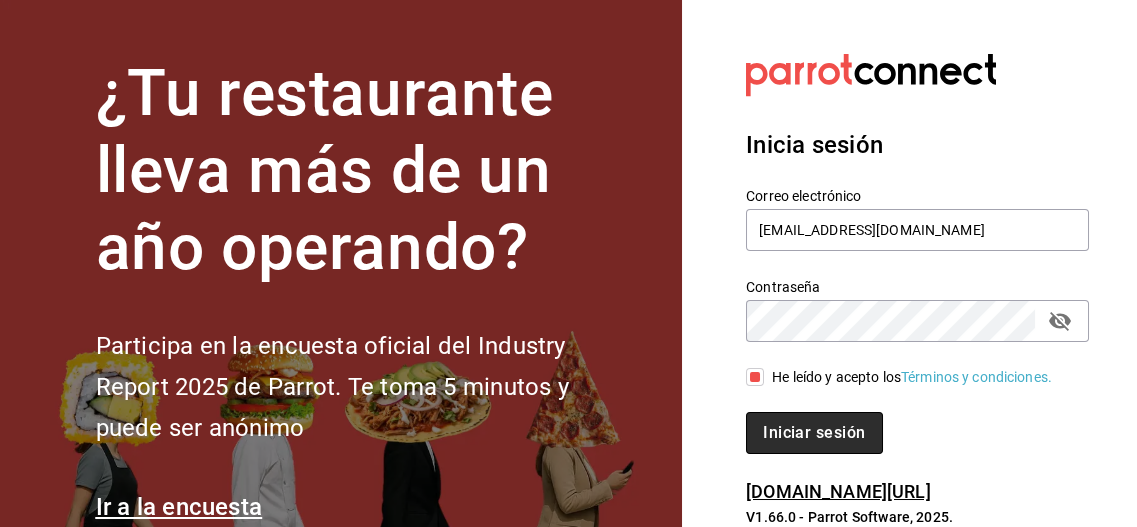 click on "Iniciar sesión" at bounding box center [814, 433] 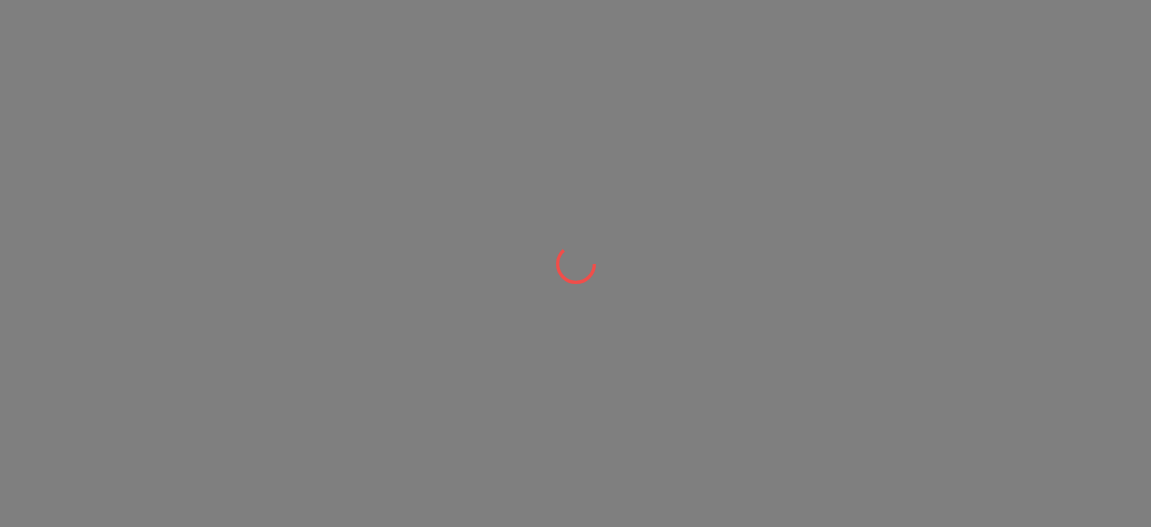 scroll, scrollTop: 0, scrollLeft: 0, axis: both 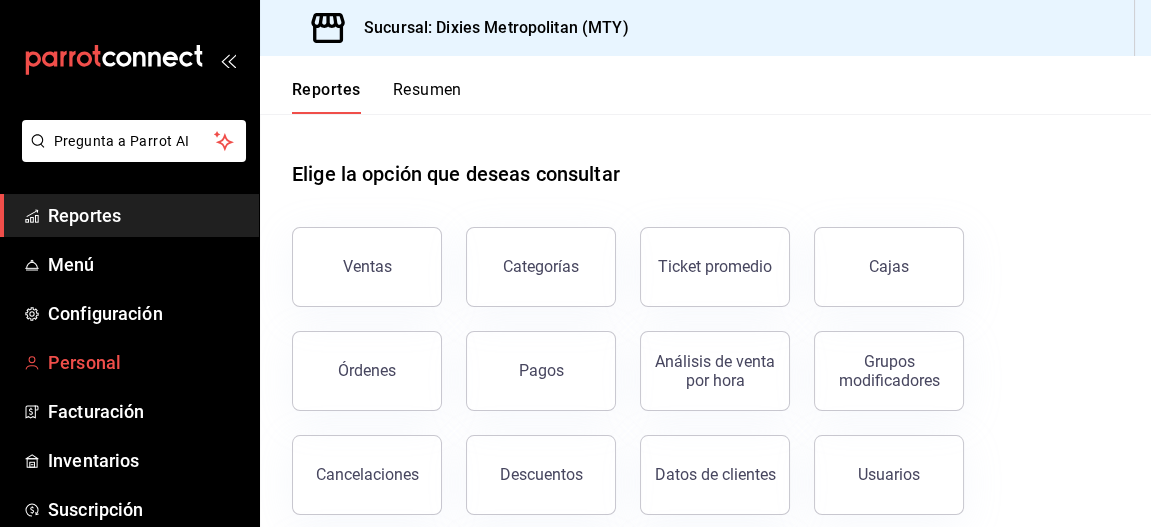 click on "Personal" at bounding box center [145, 362] 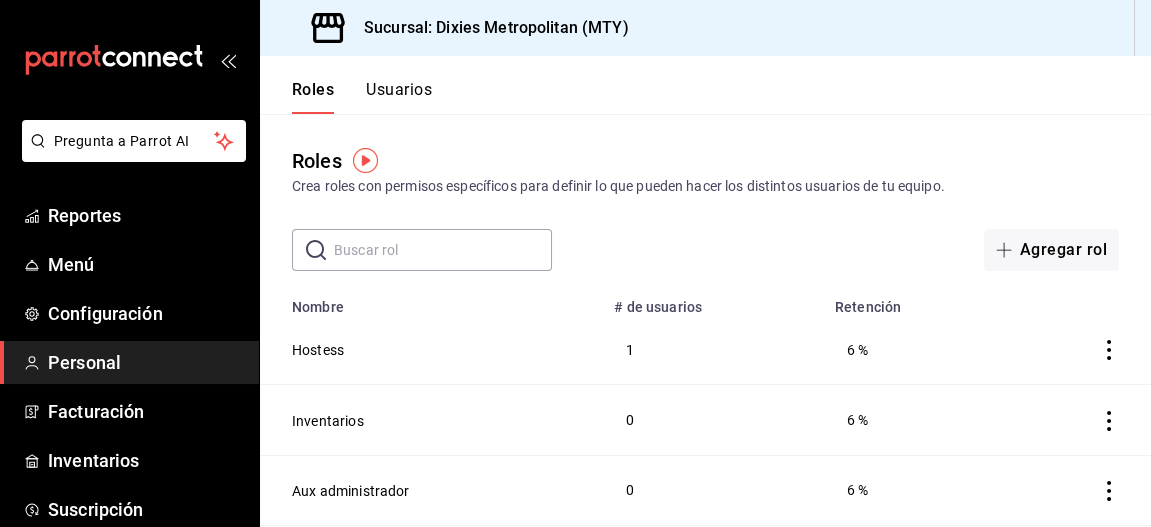 click on "Usuarios" at bounding box center [399, 97] 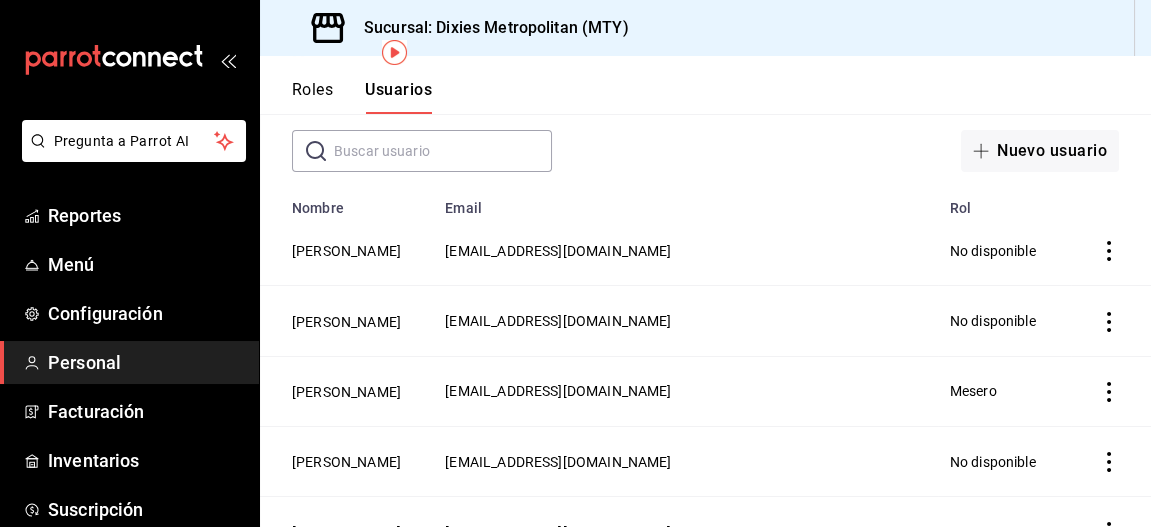 scroll, scrollTop: 108, scrollLeft: 0, axis: vertical 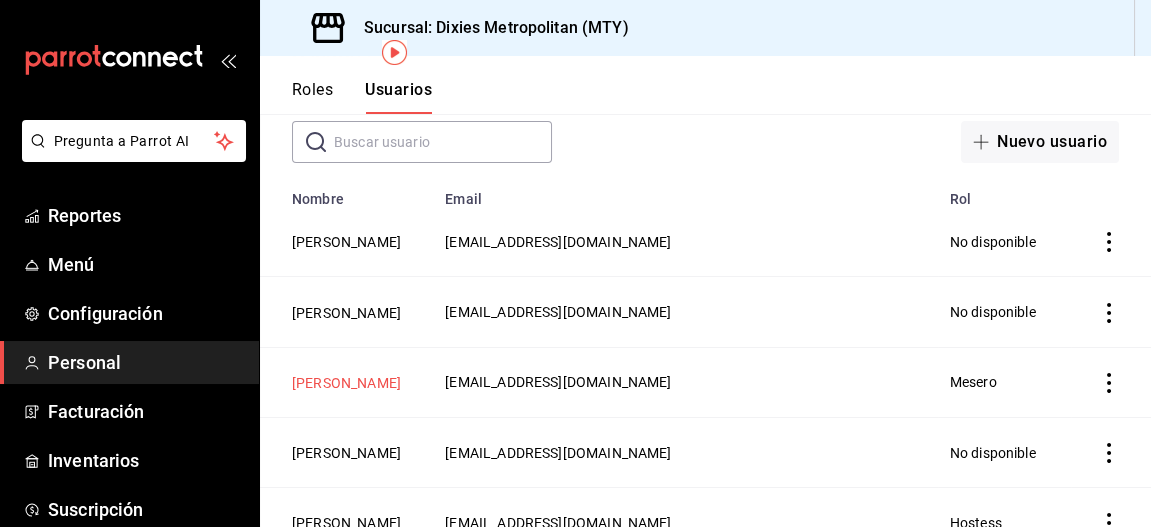 click on "Leonardo Antonio Zazueta Hereida" at bounding box center (346, 383) 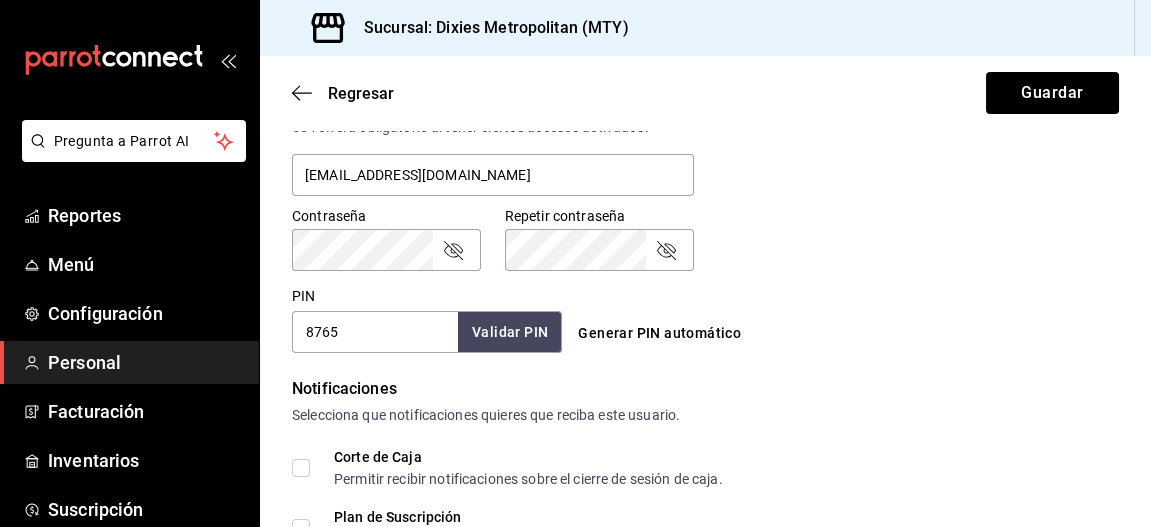 scroll, scrollTop: 792, scrollLeft: 0, axis: vertical 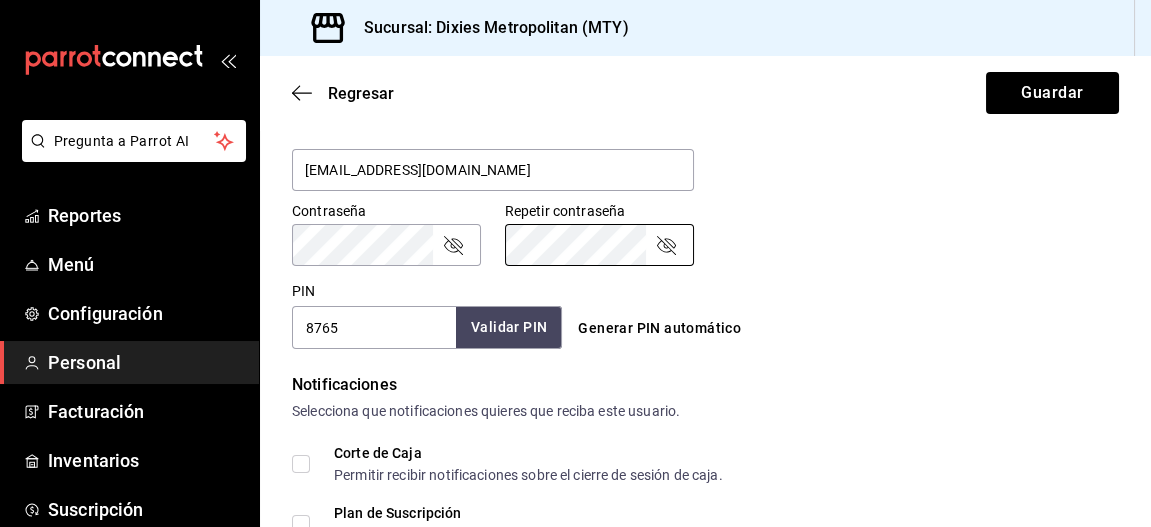 click on "Validar PIN" at bounding box center [509, 327] 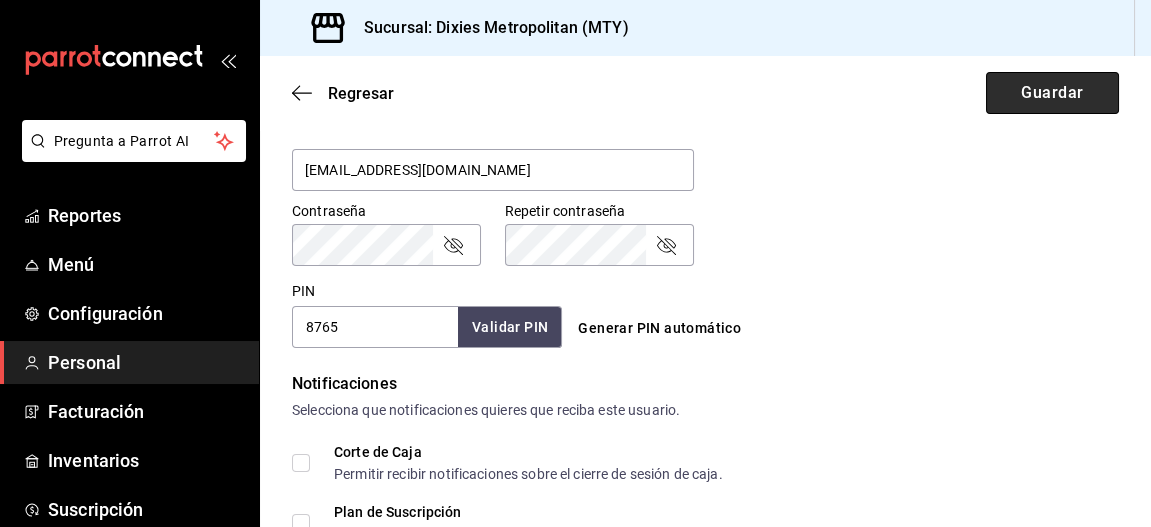 click on "Guardar" at bounding box center (1052, 93) 